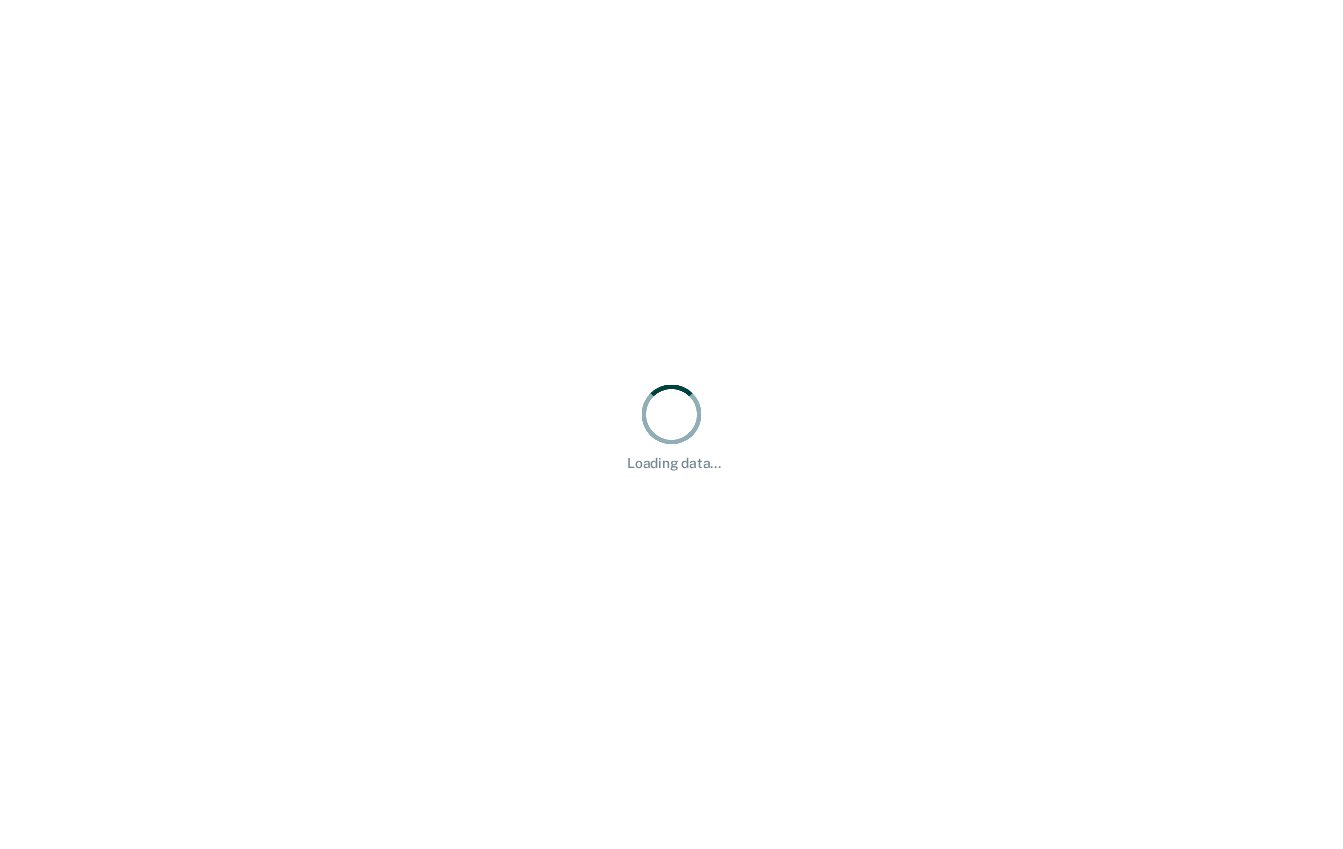 scroll, scrollTop: 0, scrollLeft: 0, axis: both 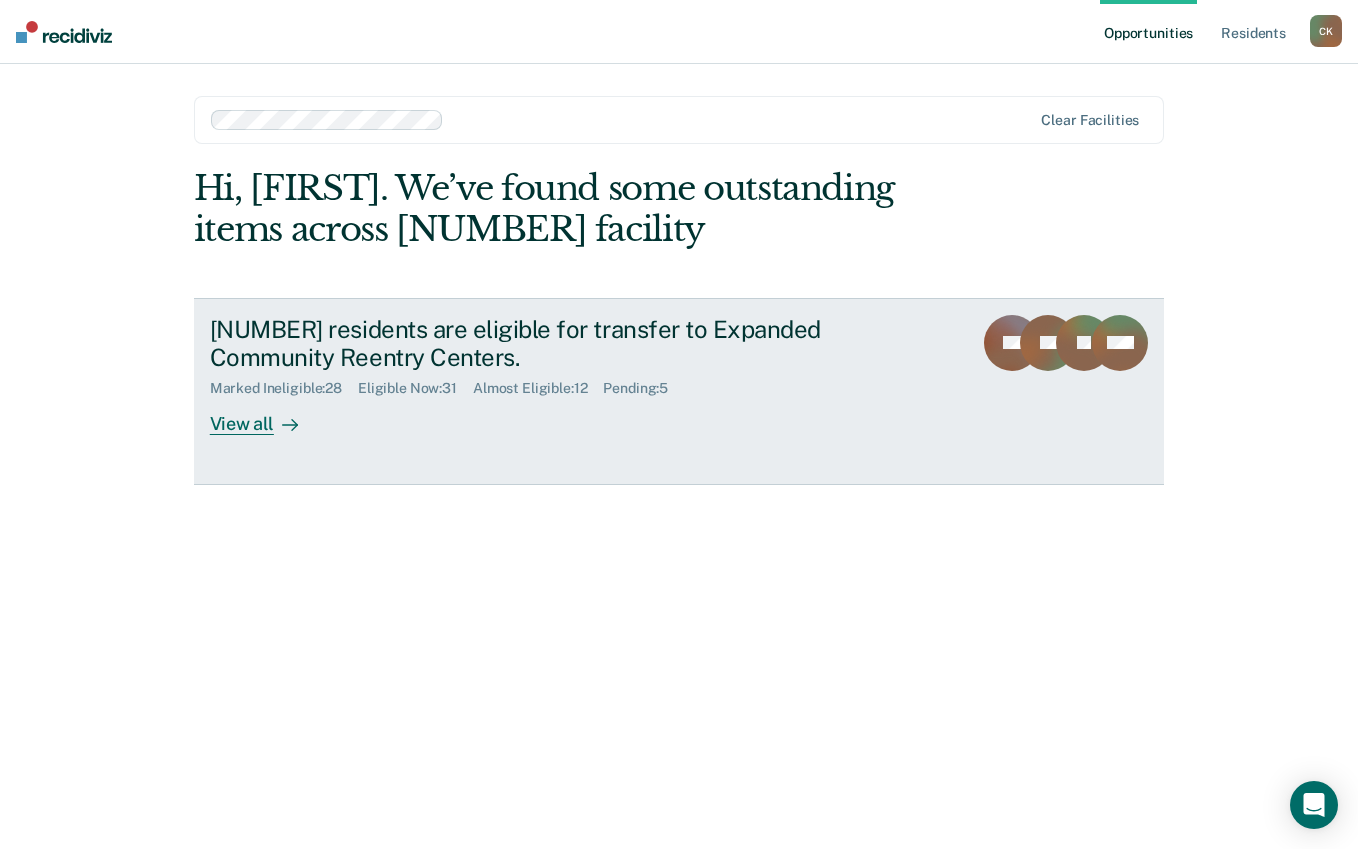 click on "View all" at bounding box center (266, 416) 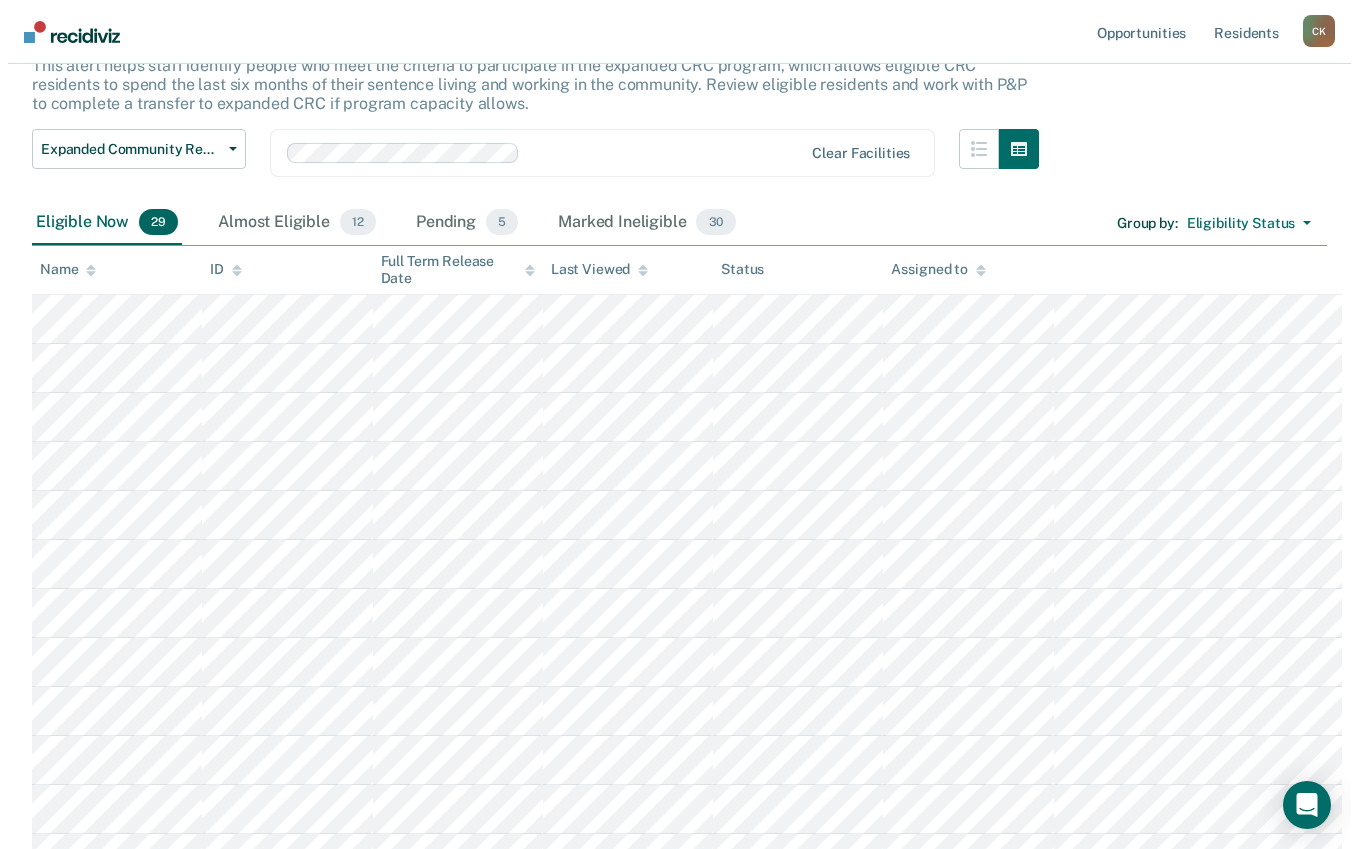 scroll, scrollTop: 0, scrollLeft: 0, axis: both 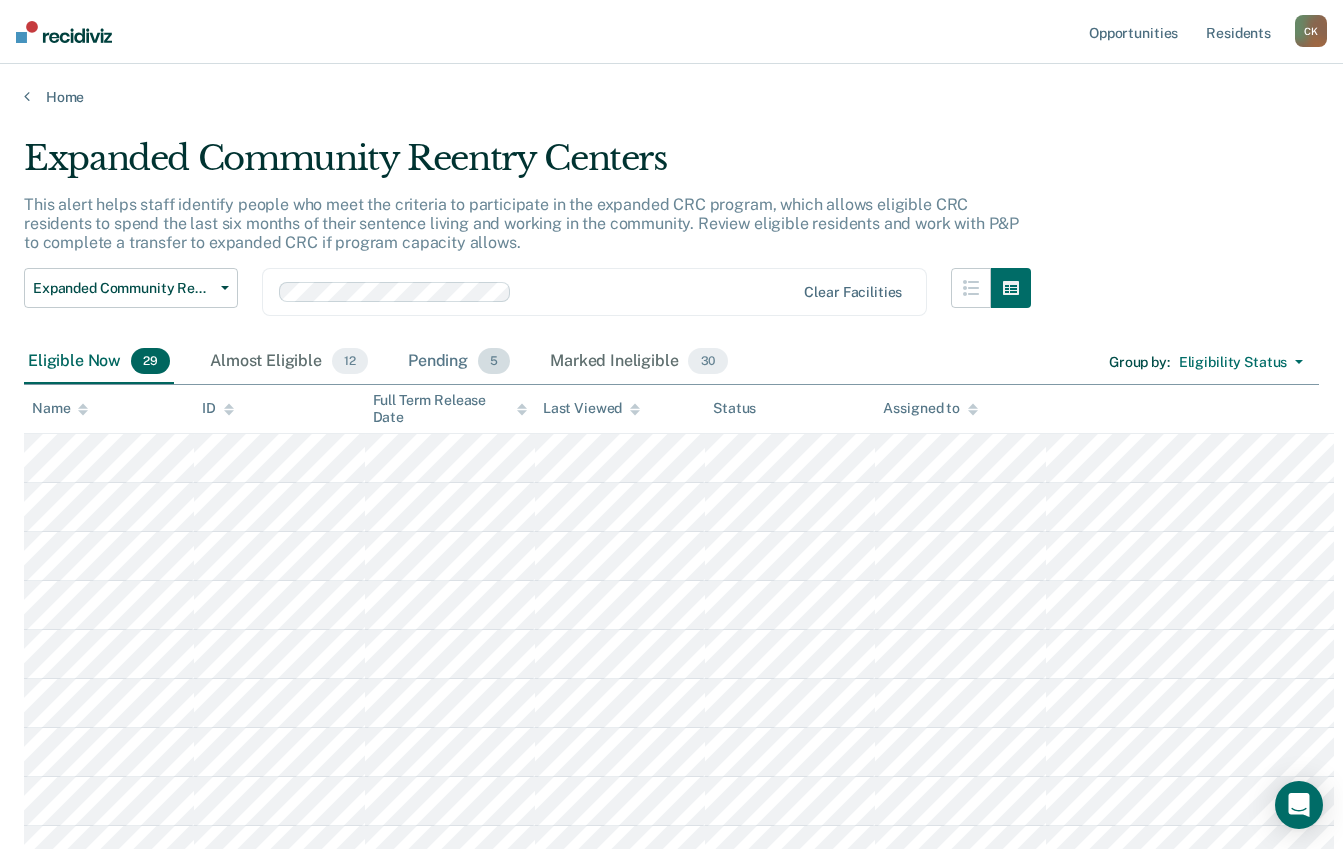 click on "Pending 5" at bounding box center [459, 362] 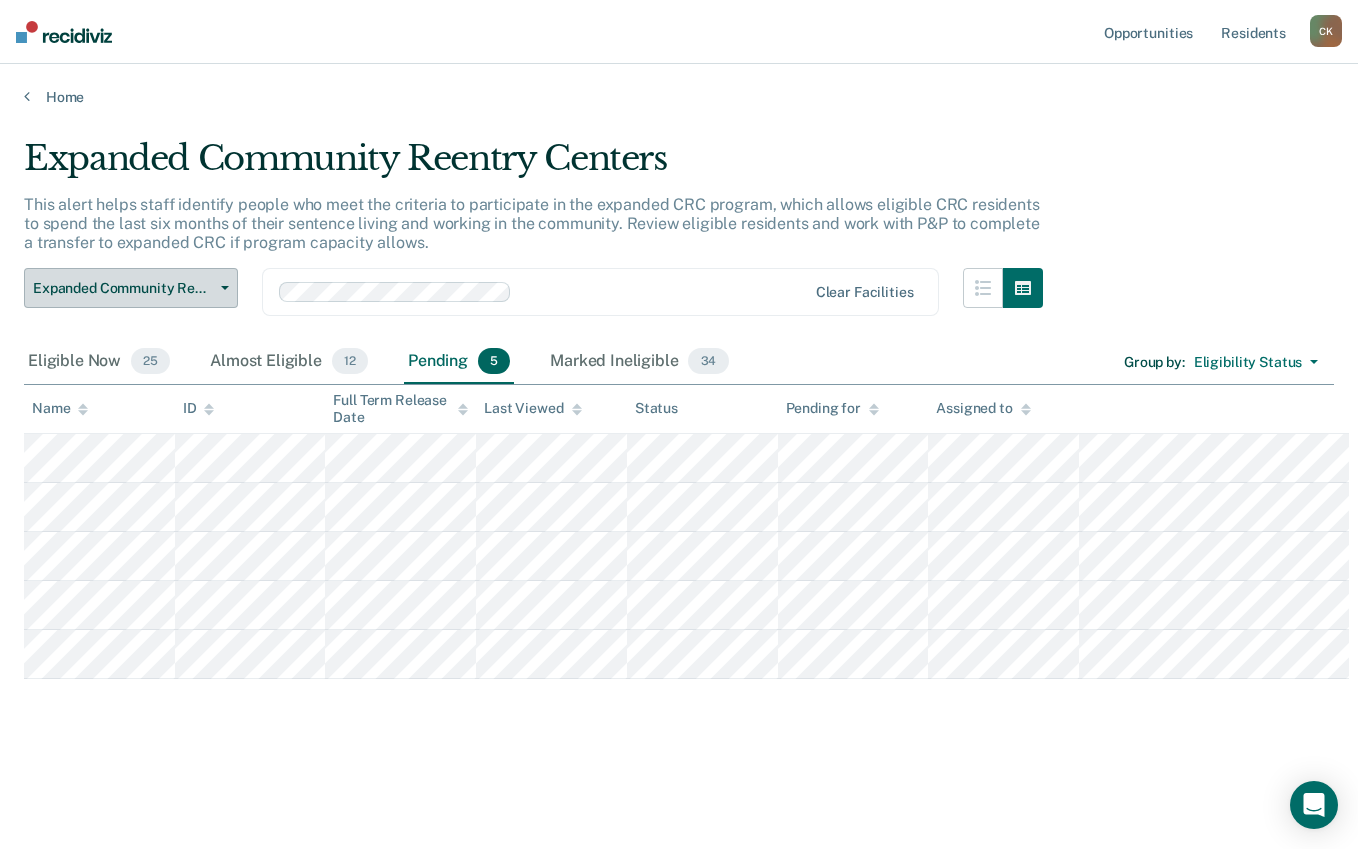 click on "Expanded Community Reentry Centers" at bounding box center (131, 288) 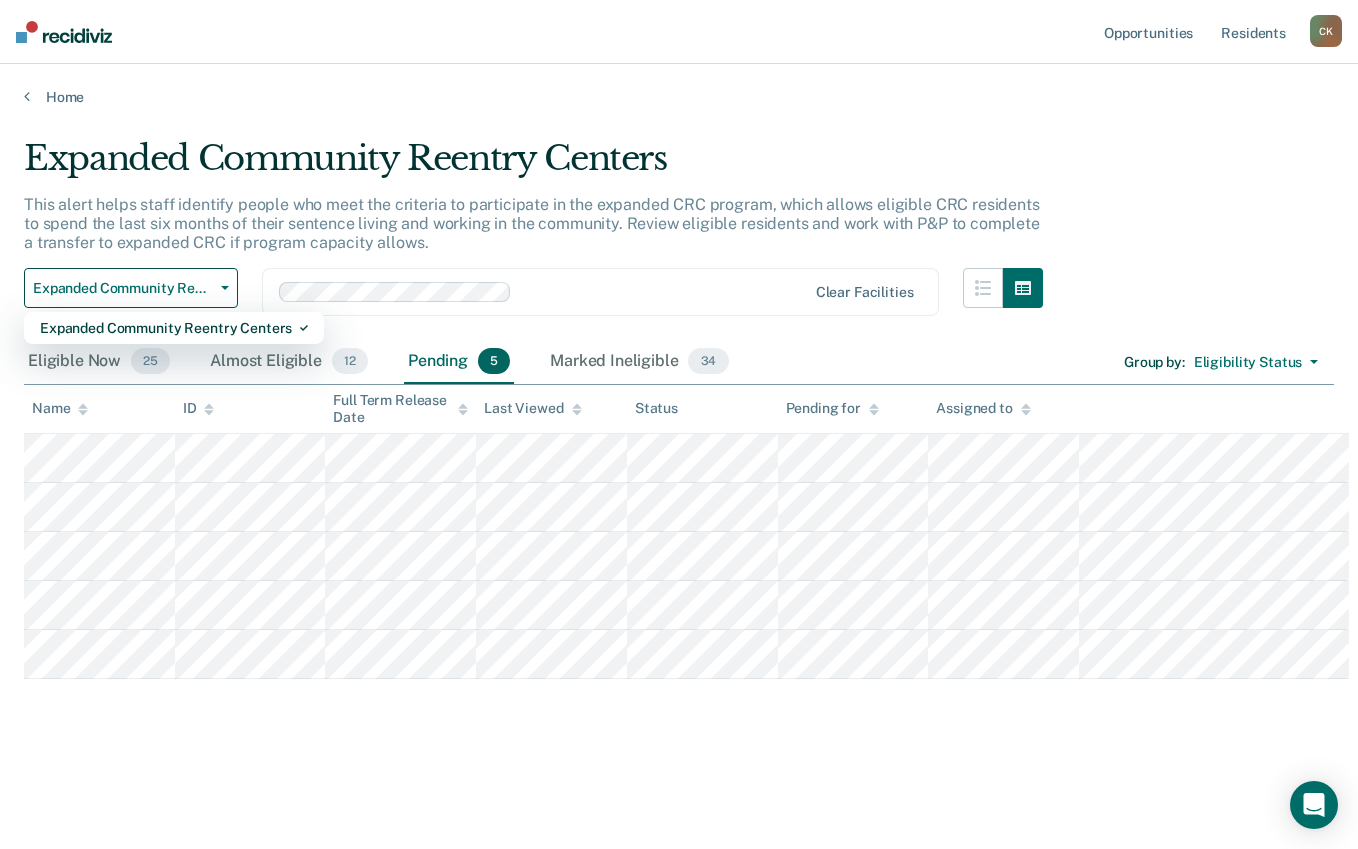 click on "Expanded Community Reentry Centers   This alert helps staff identify people who meet the criteria to participate in the expanded CRC program, which allows eligible CRC residents to spend the last six months of their sentence living and working in the community. Review eligible residents and work with P&P to complete a transfer to expanded CRC if program capacity allows. Expanded Community Reentry Centers Expanded Community Reentry Centers Clear   facilities Eligible Now [NUMBER] Almost Eligible [NUMBER] Pending [NUMBER] Marked Ineligible [NUMBER] Group by :  Eligibility Status Eligibility Status Gender Gender - Transgender Only
To pick up a draggable item, press the space bar.
While dragging, use the arrow keys to move the item.
Press space again to drop the item in its new position, or press escape to cancel.
Name ID Full Term Release Date Last Viewed Status Pending for Assigned to" at bounding box center [679, 450] 